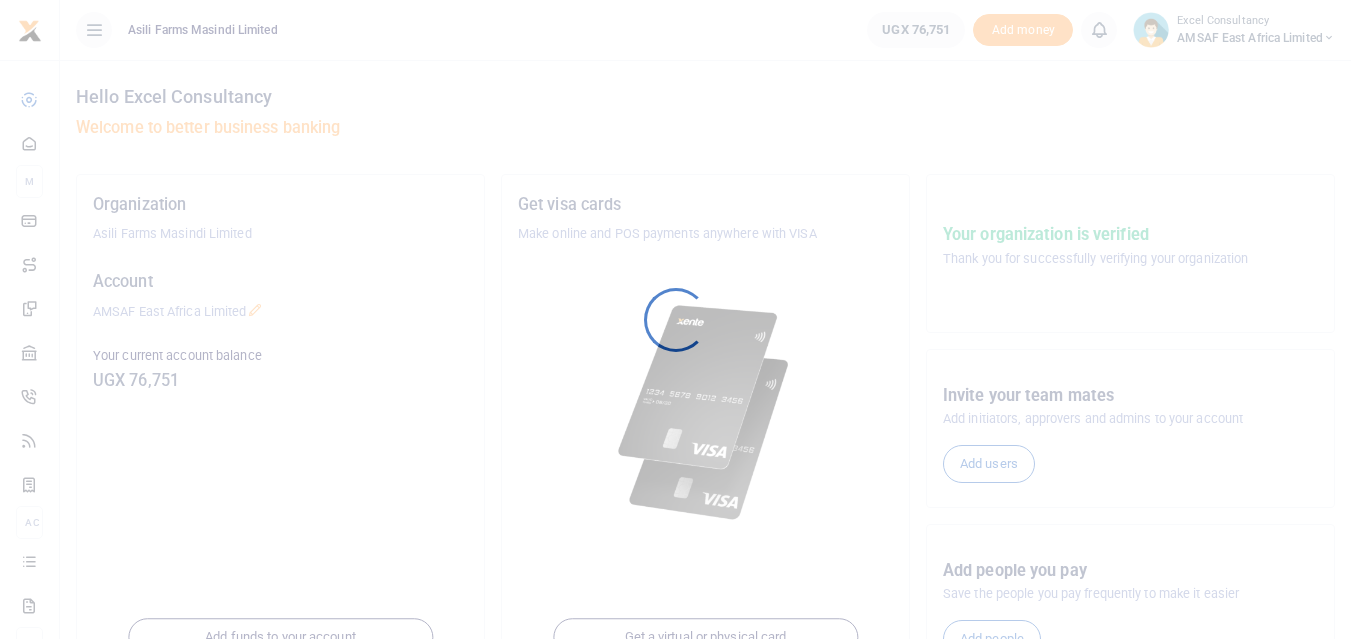 scroll, scrollTop: 0, scrollLeft: 0, axis: both 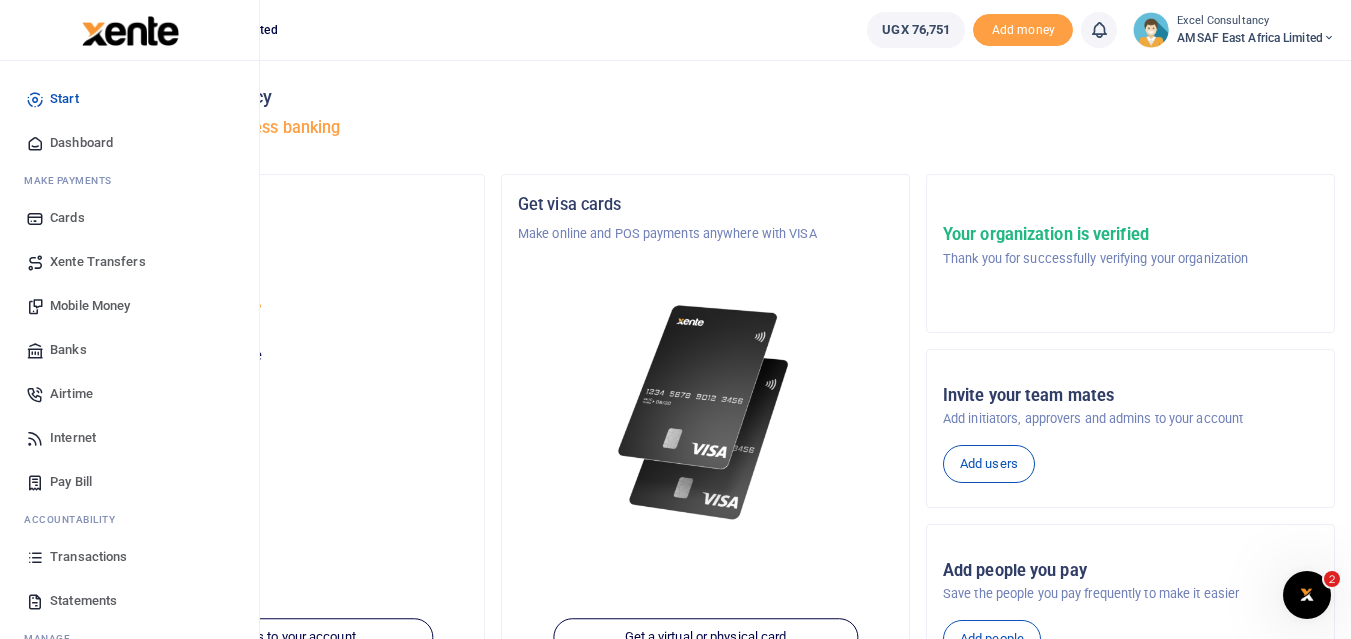 click on "Statements" at bounding box center [83, 601] 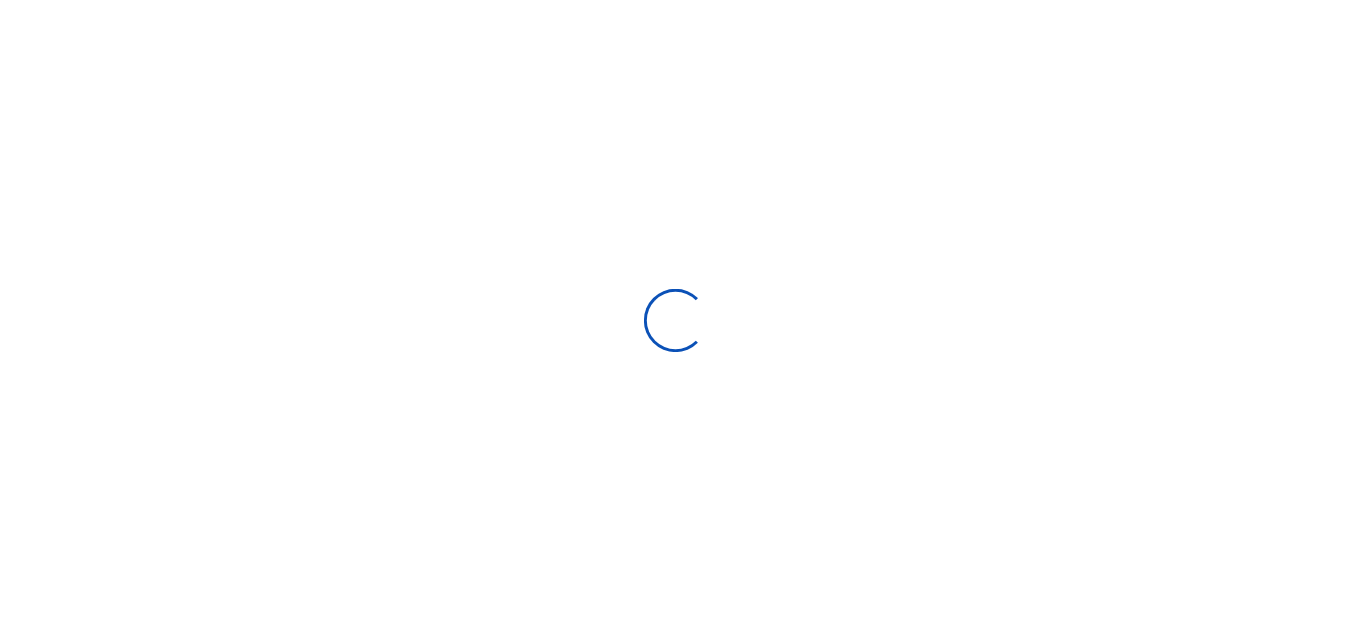 scroll, scrollTop: 0, scrollLeft: 0, axis: both 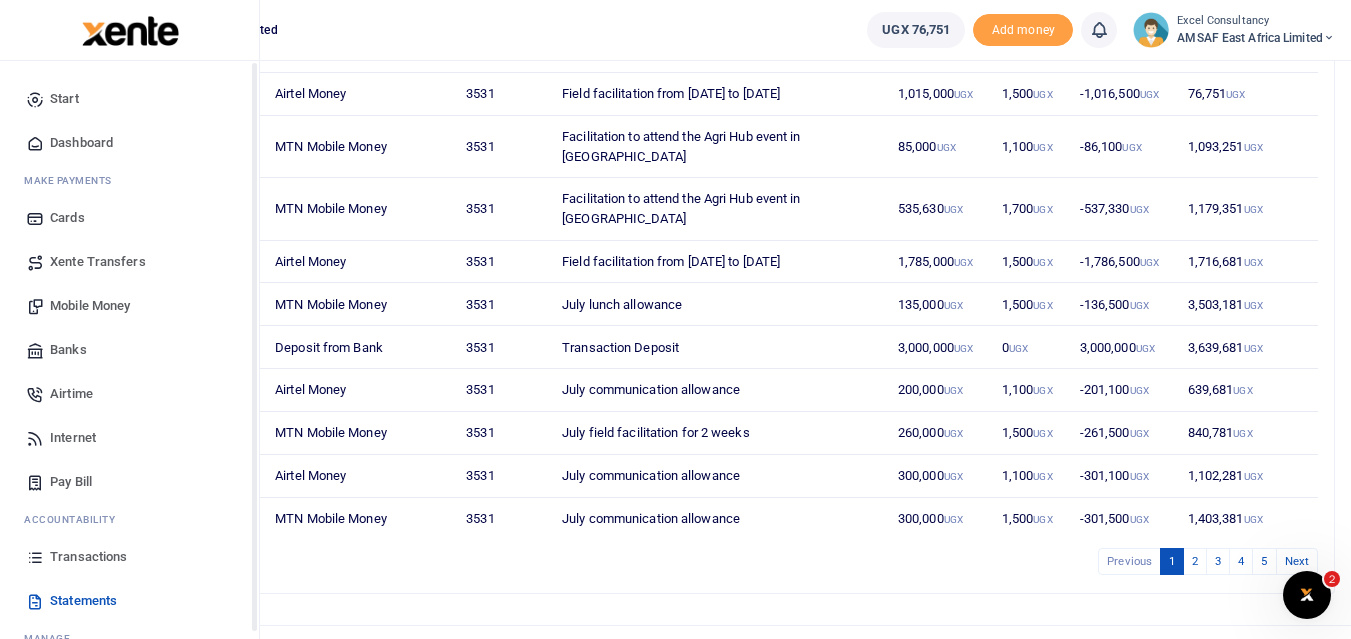 click on "Transactions" at bounding box center (88, 557) 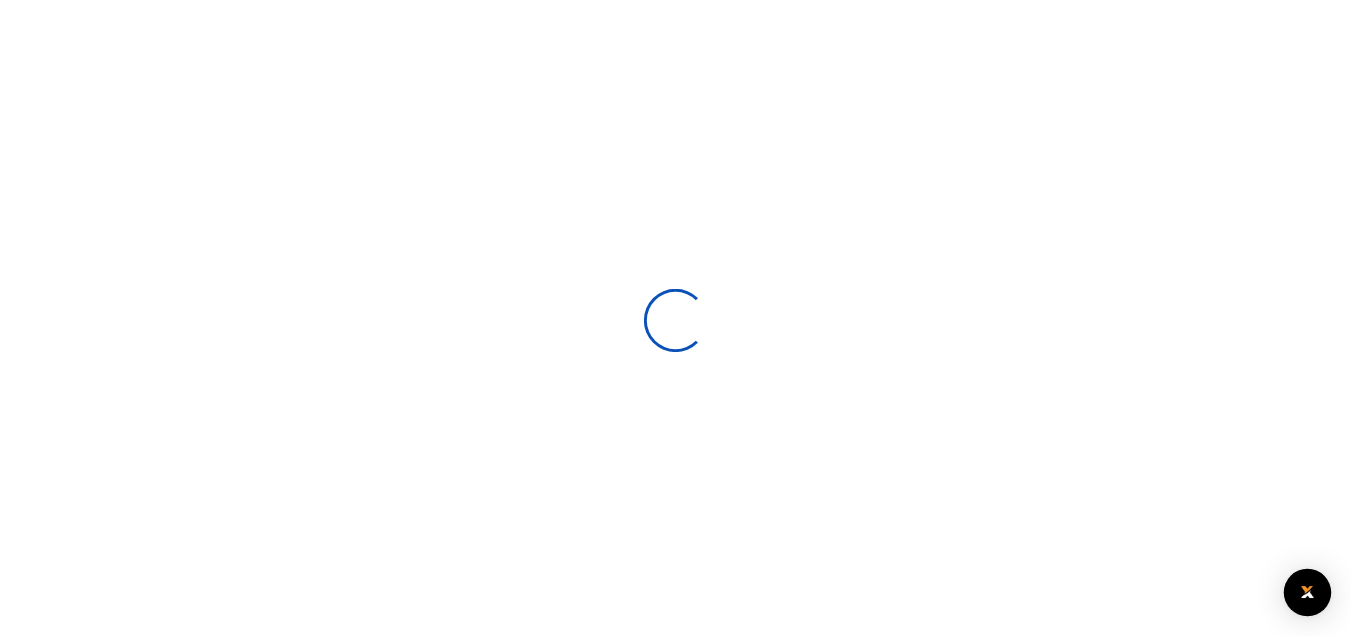 scroll, scrollTop: 0, scrollLeft: 0, axis: both 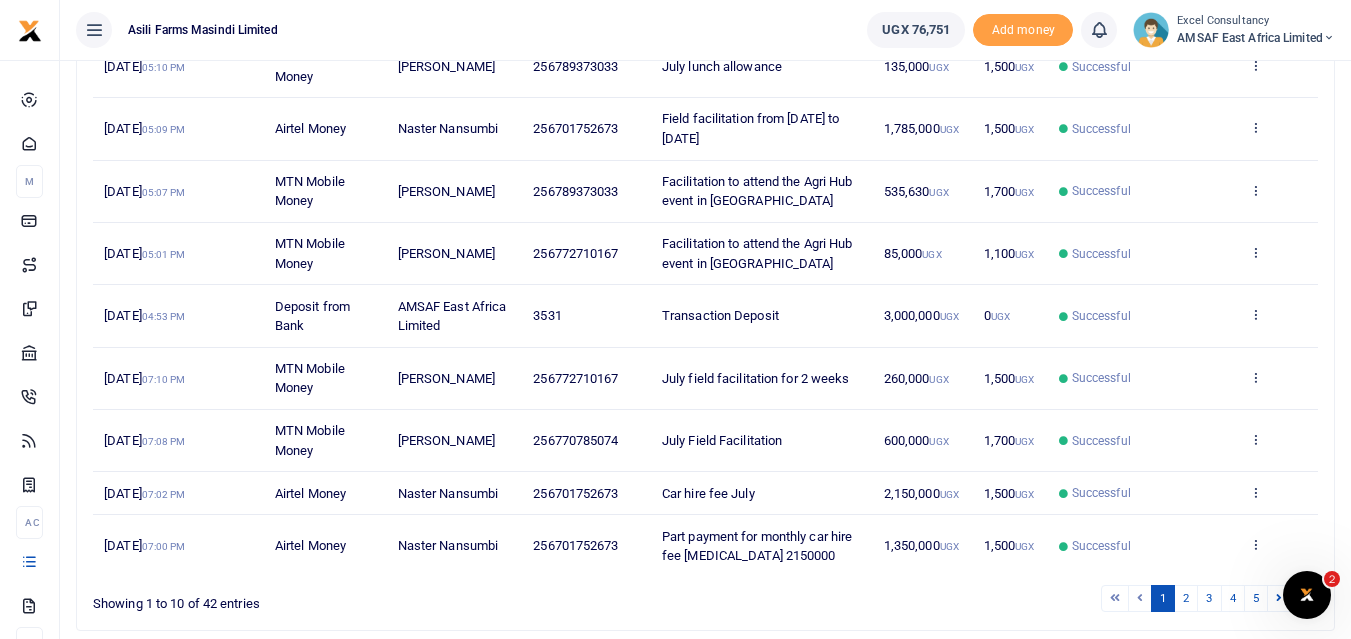 click on "View details
Send again" at bounding box center [1278, 493] 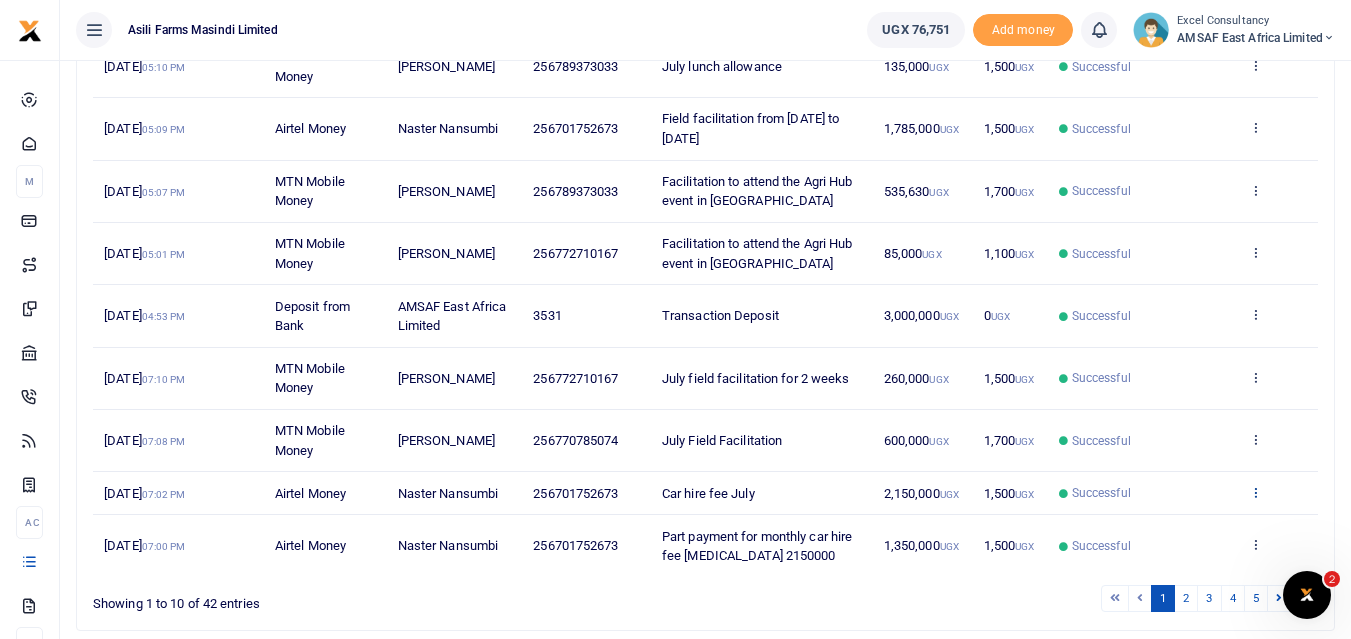 click at bounding box center [1255, 492] 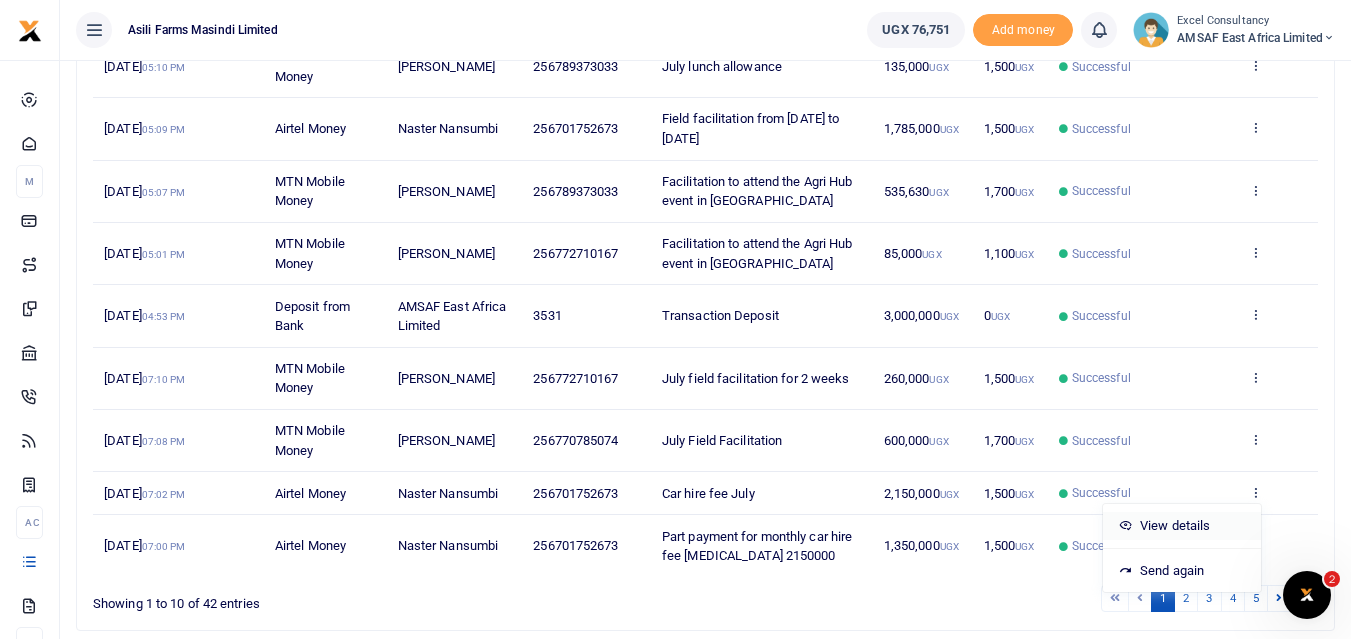 click on "View details" at bounding box center (1182, 526) 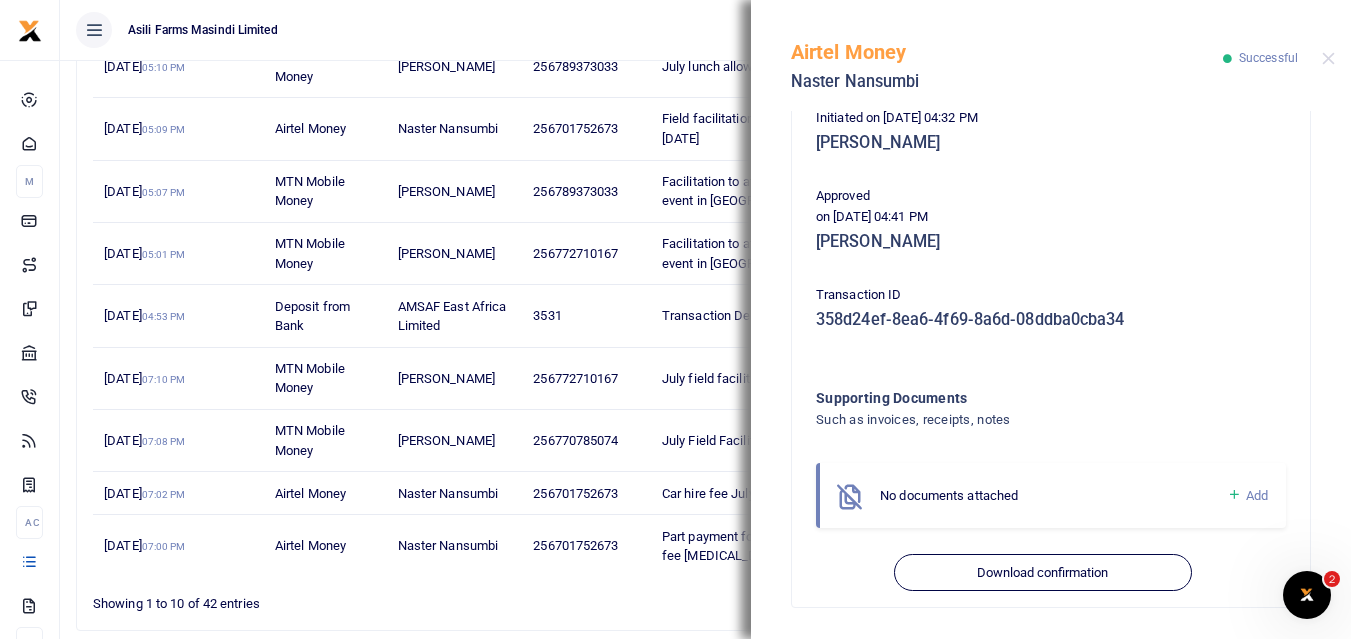 scroll, scrollTop: 424, scrollLeft: 0, axis: vertical 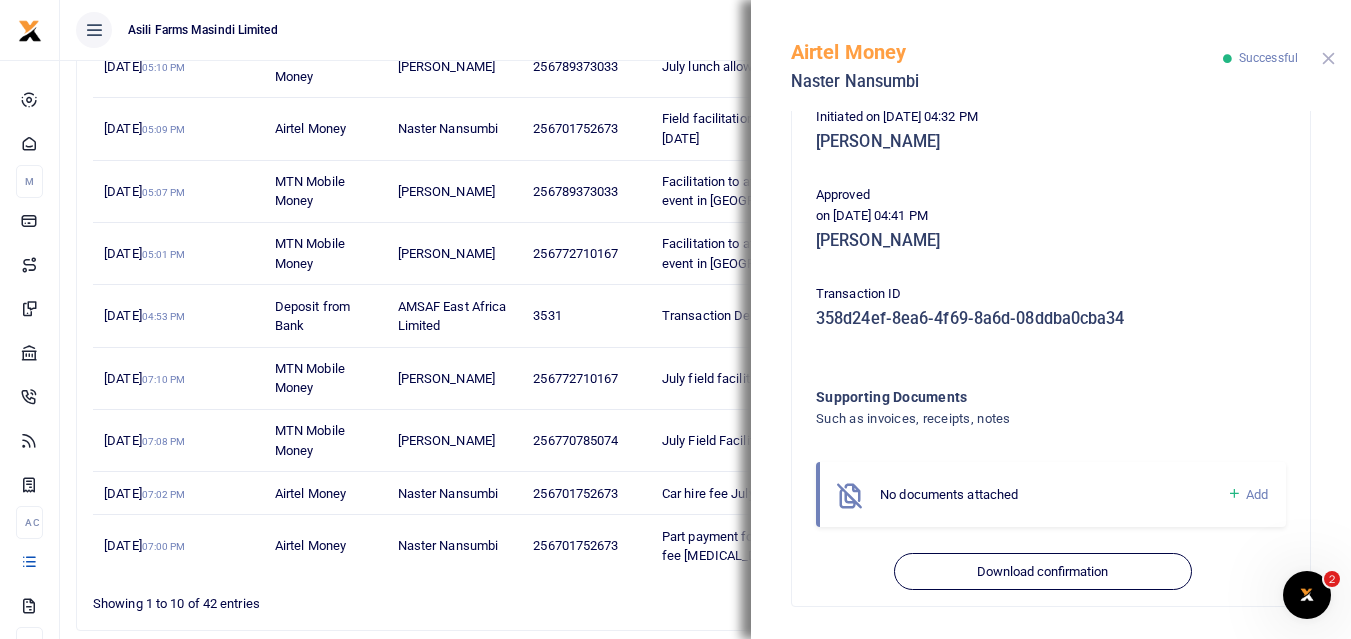 click at bounding box center [1328, 58] 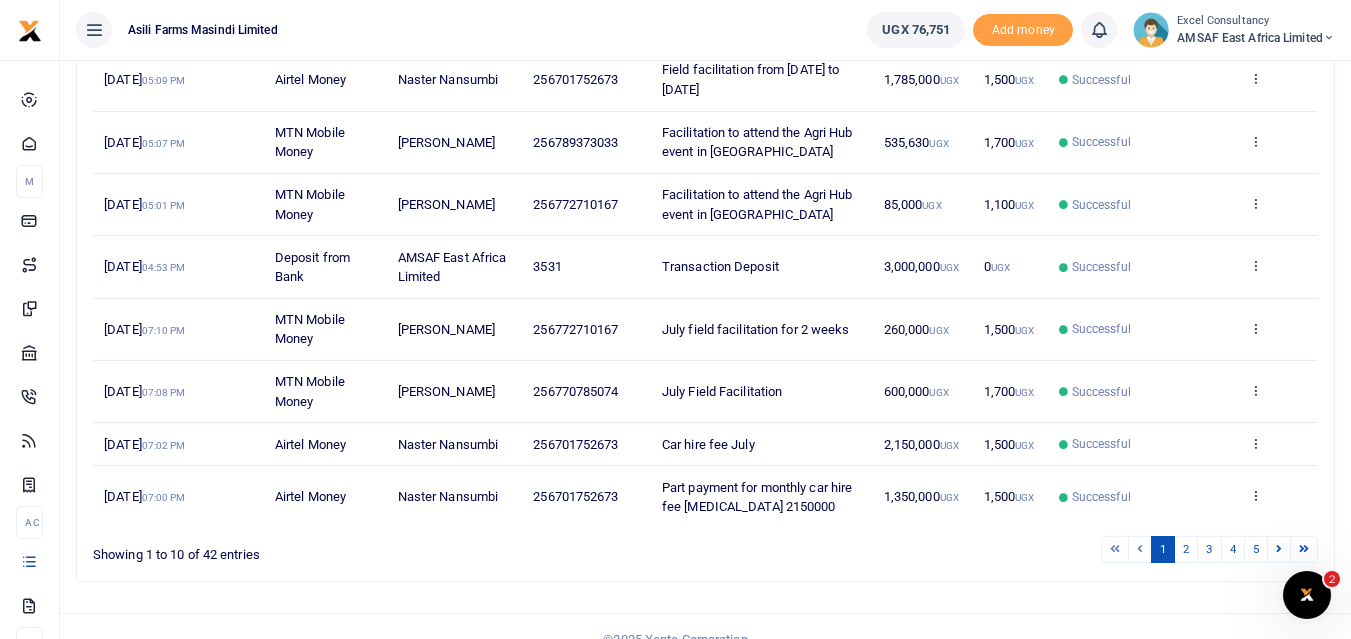 scroll, scrollTop: 476, scrollLeft: 0, axis: vertical 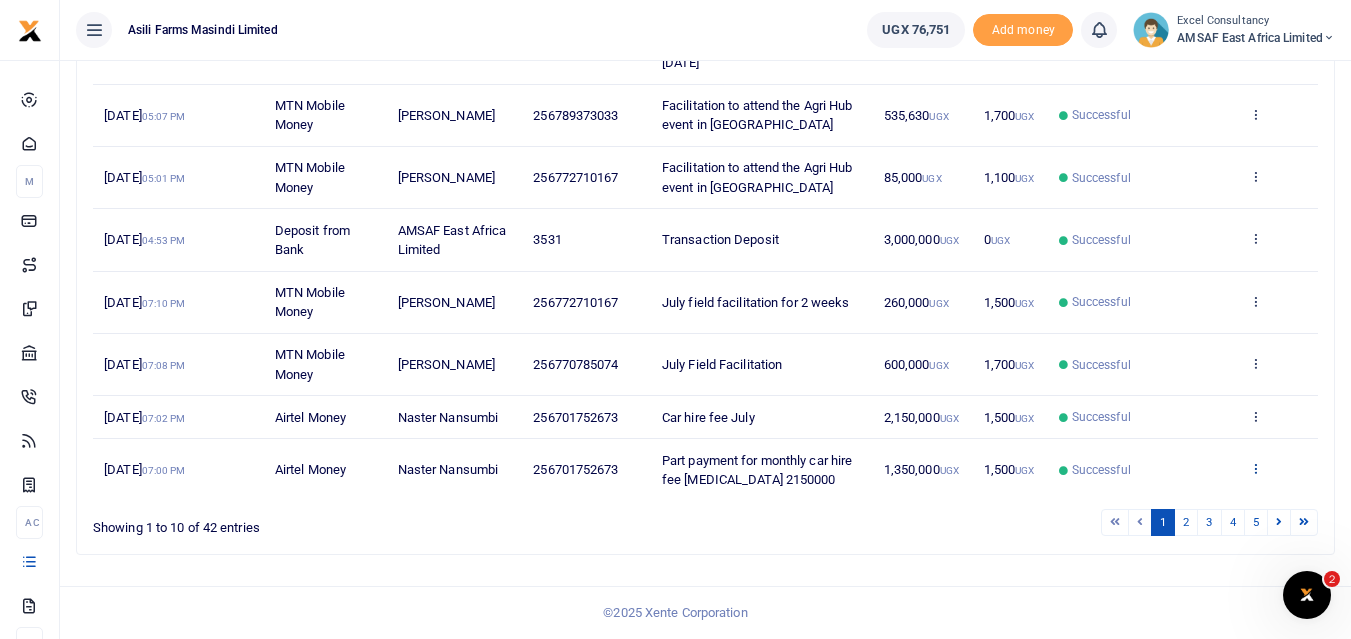 click at bounding box center (1255, 468) 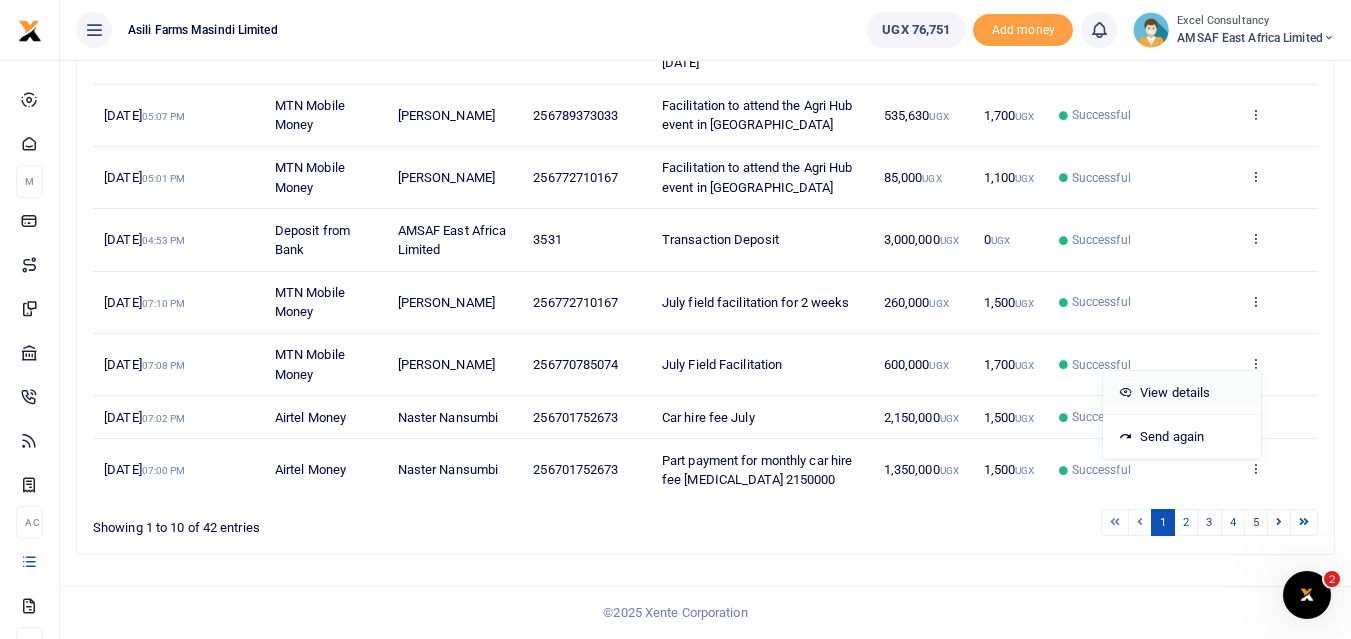 click on "View details" at bounding box center (1182, 393) 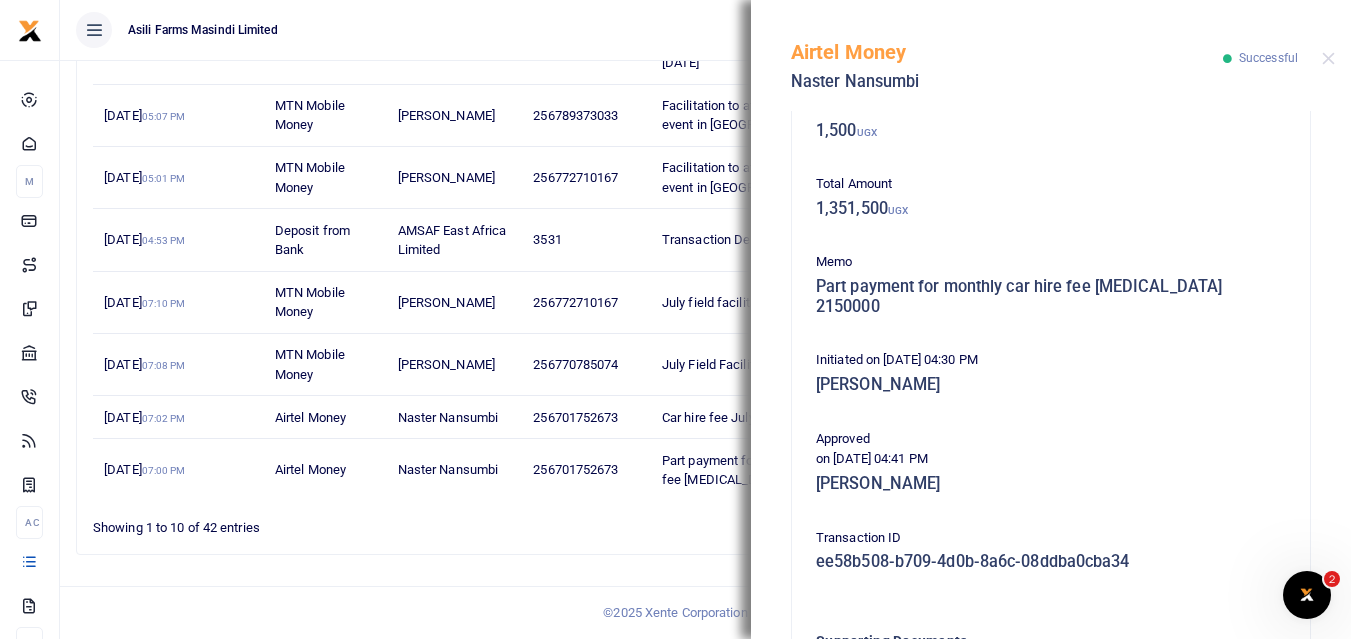 scroll, scrollTop: 424, scrollLeft: 0, axis: vertical 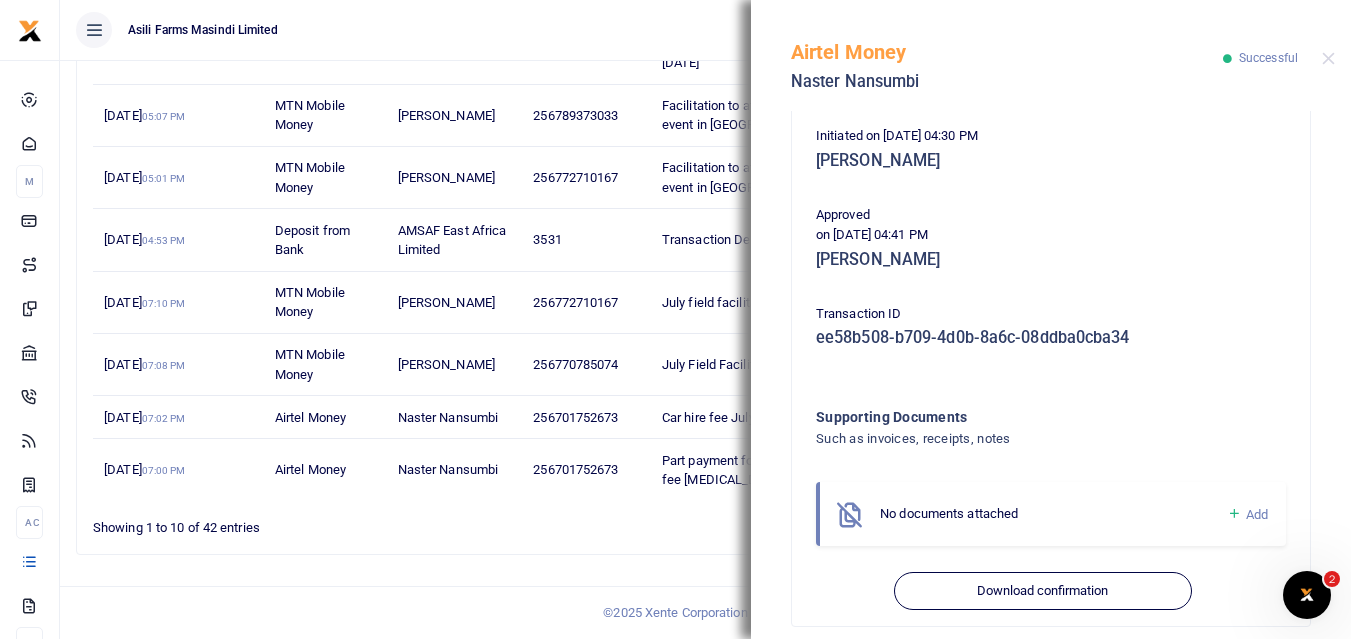 click on "Date Transaction Name Account Number Memo Amount Fees Status Action [DATE]  05:56 PM Airtel Money Naster Nansumbi 256701752673 Field facilitation from [DATE] to [DATE] 1,015,000 UGX  1,500 UGX  Successful
View details
Send again
[DATE]  05:10 PM MTN Mobile Money [PERSON_NAME] 256789373033 July lunch allowance 135,000 UGX  1,500 UGX  Successful
View details
Send again
[DATE]  05:09 PM Airtel Money Naster Nansumbi 256701752673 1,785,000 UGX  1,500 UGX  Successful UGX" at bounding box center (705, 168) 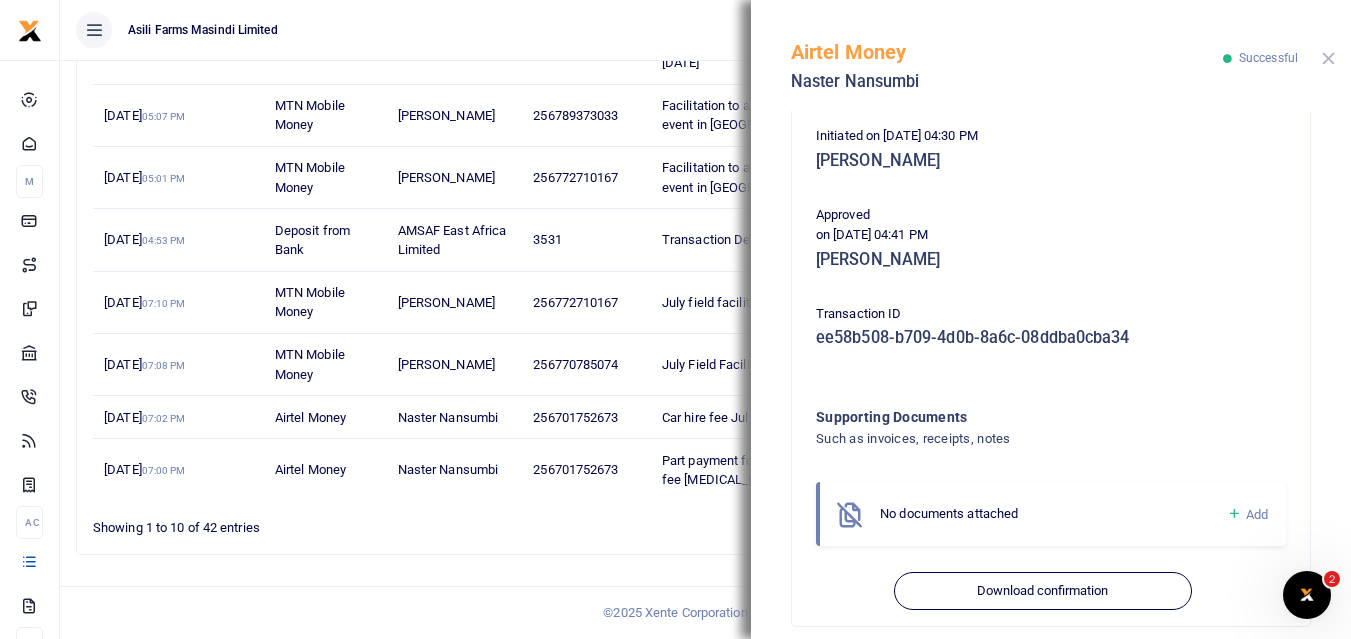 click at bounding box center [1328, 58] 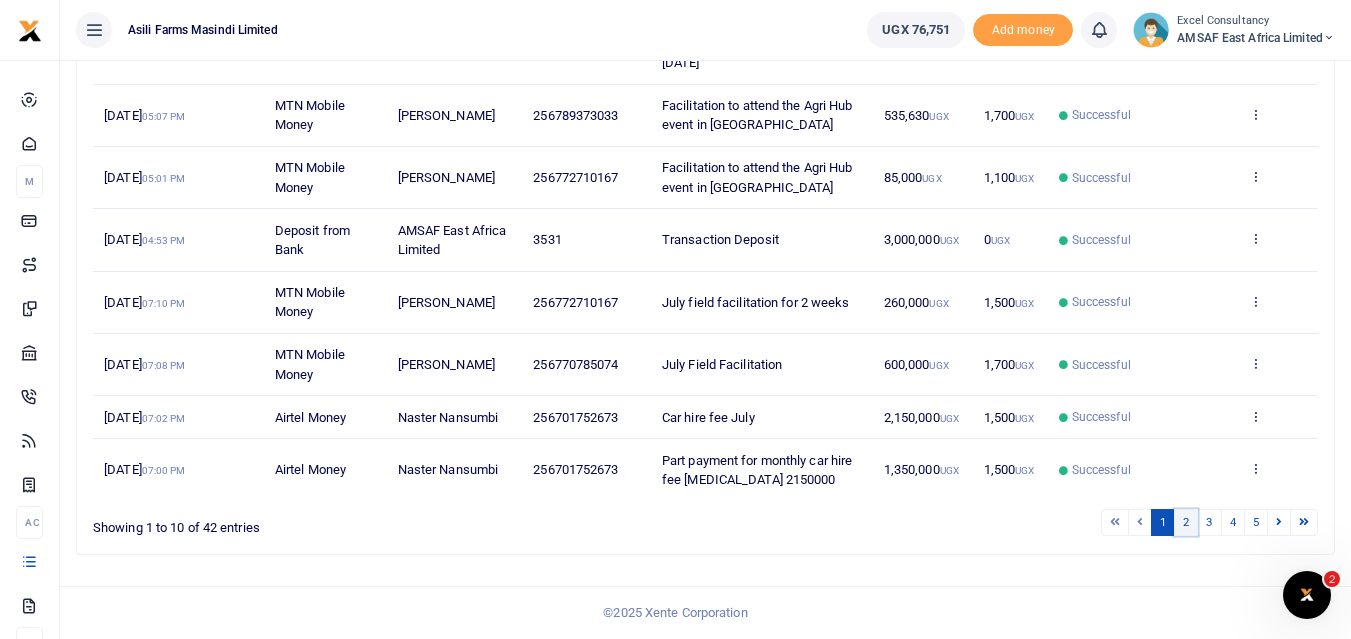 click on "2" at bounding box center (1186, 522) 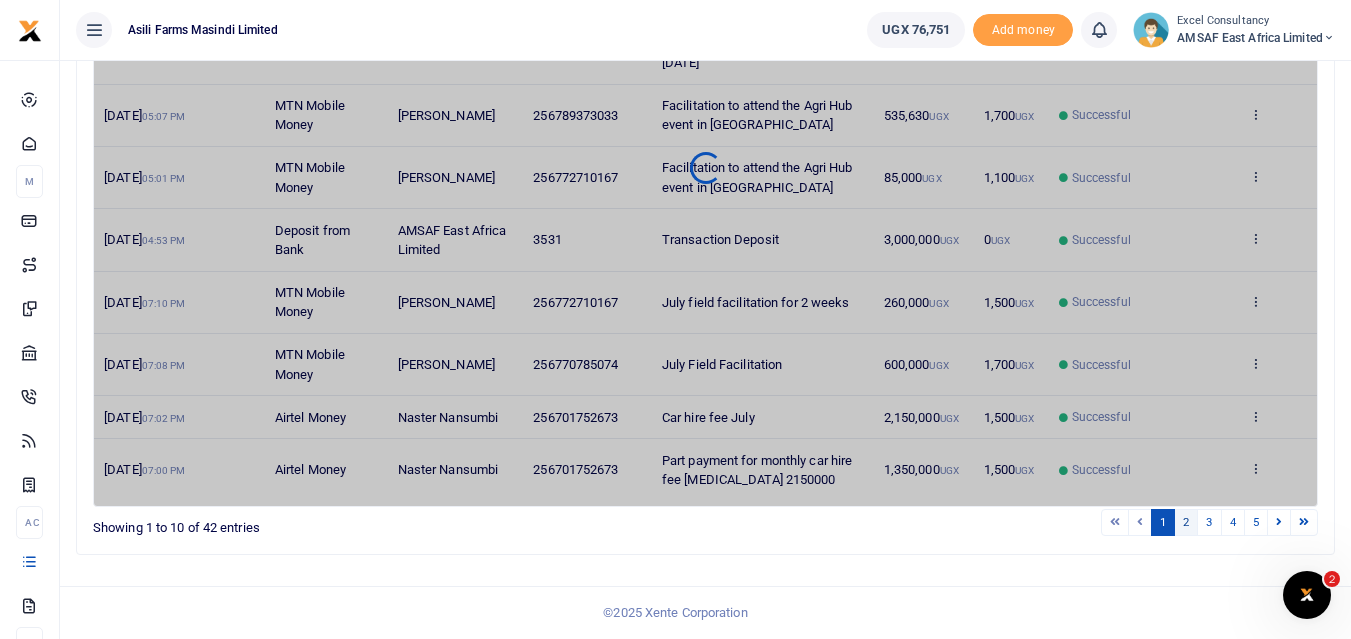 scroll, scrollTop: 456, scrollLeft: 0, axis: vertical 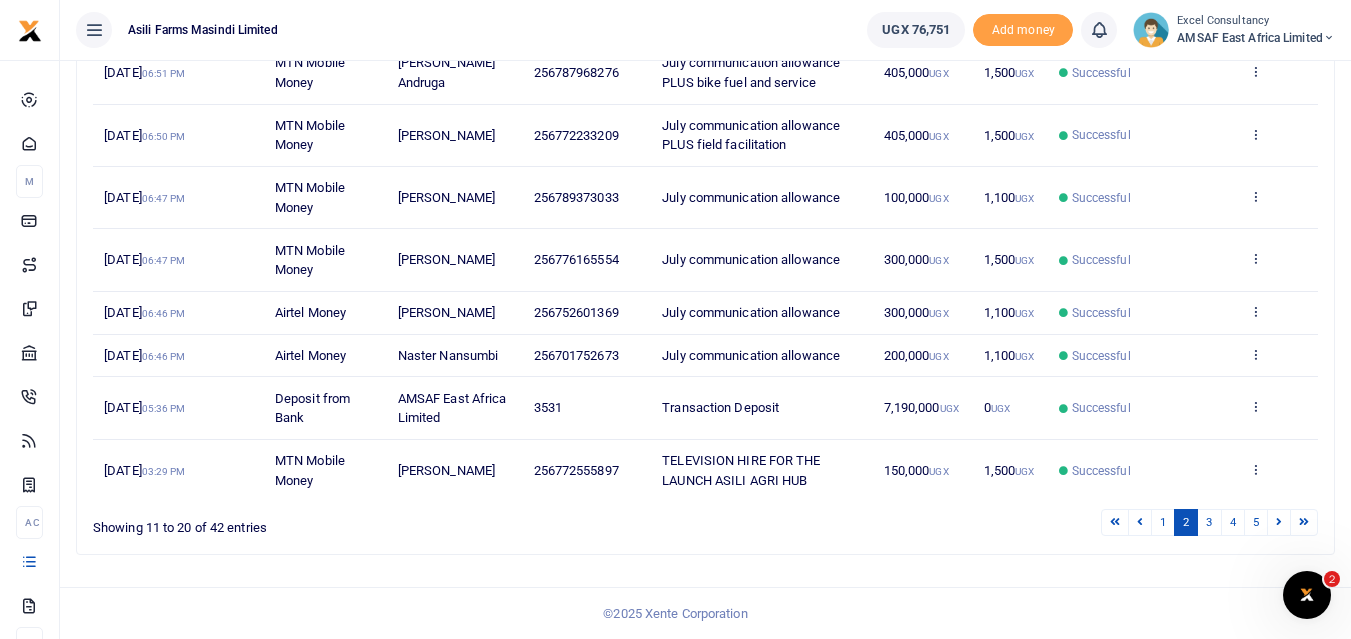 click on "View details
Send again" at bounding box center (1278, 470) 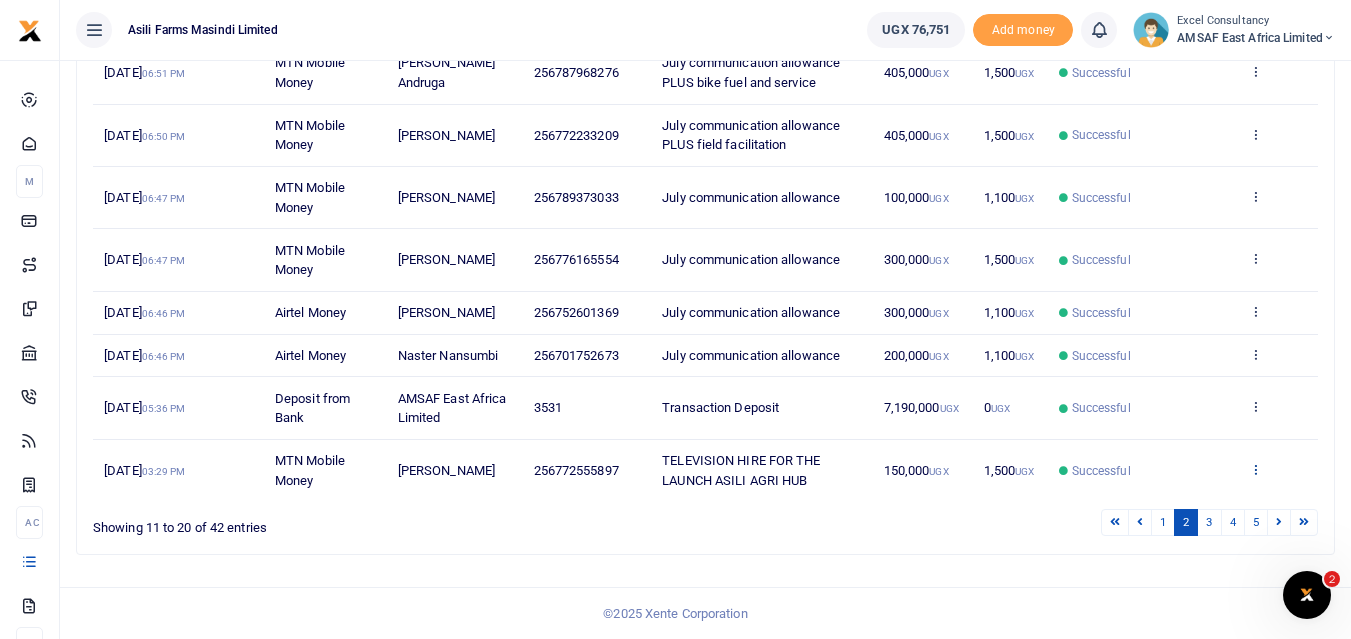 click at bounding box center (1255, 469) 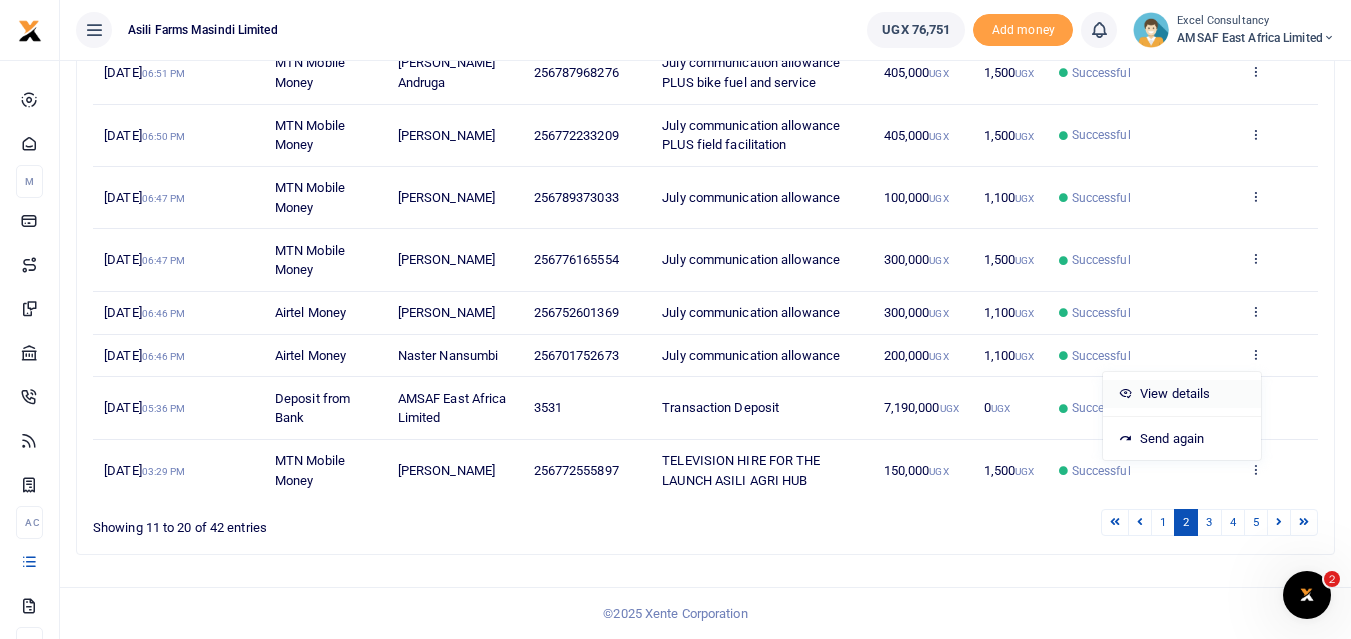 click on "View details" at bounding box center [1182, 394] 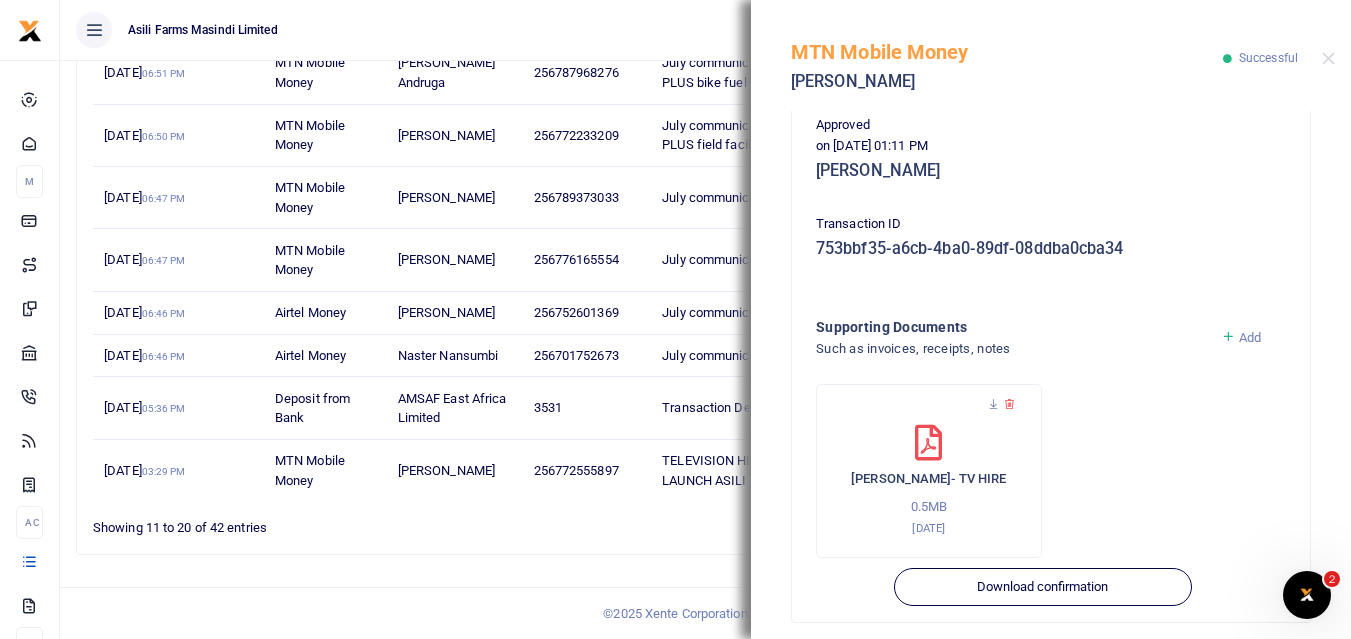 scroll, scrollTop: 500, scrollLeft: 0, axis: vertical 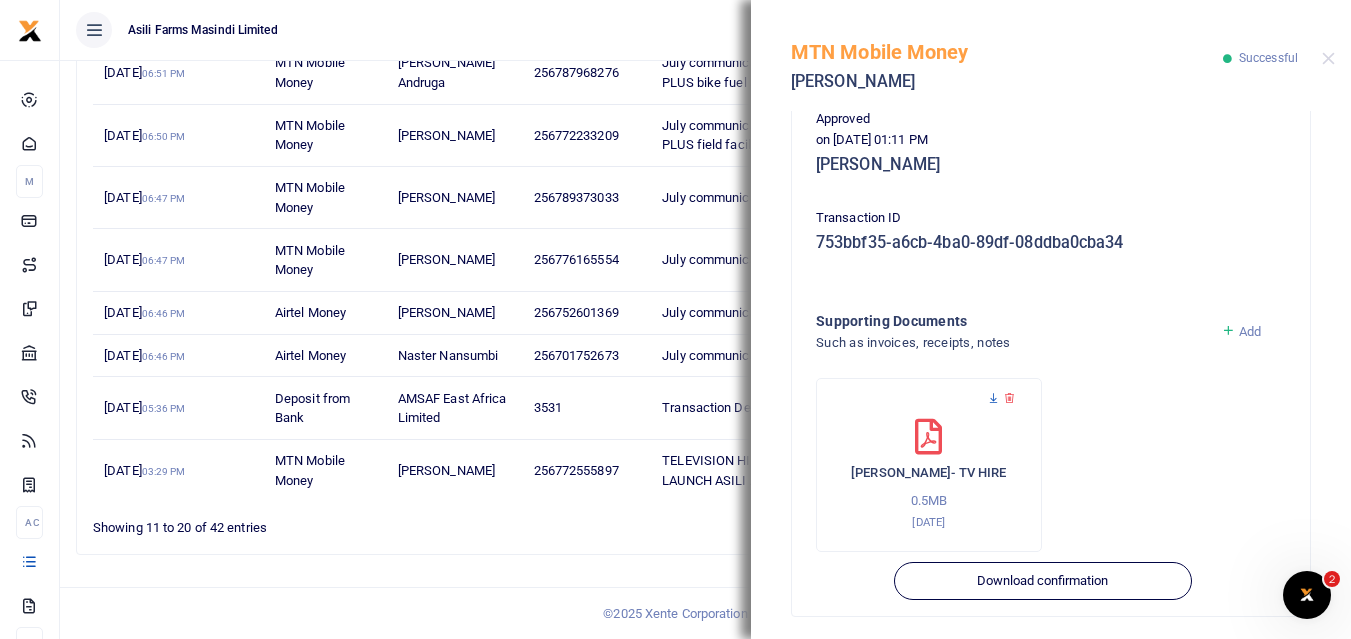 click at bounding box center (993, 398) 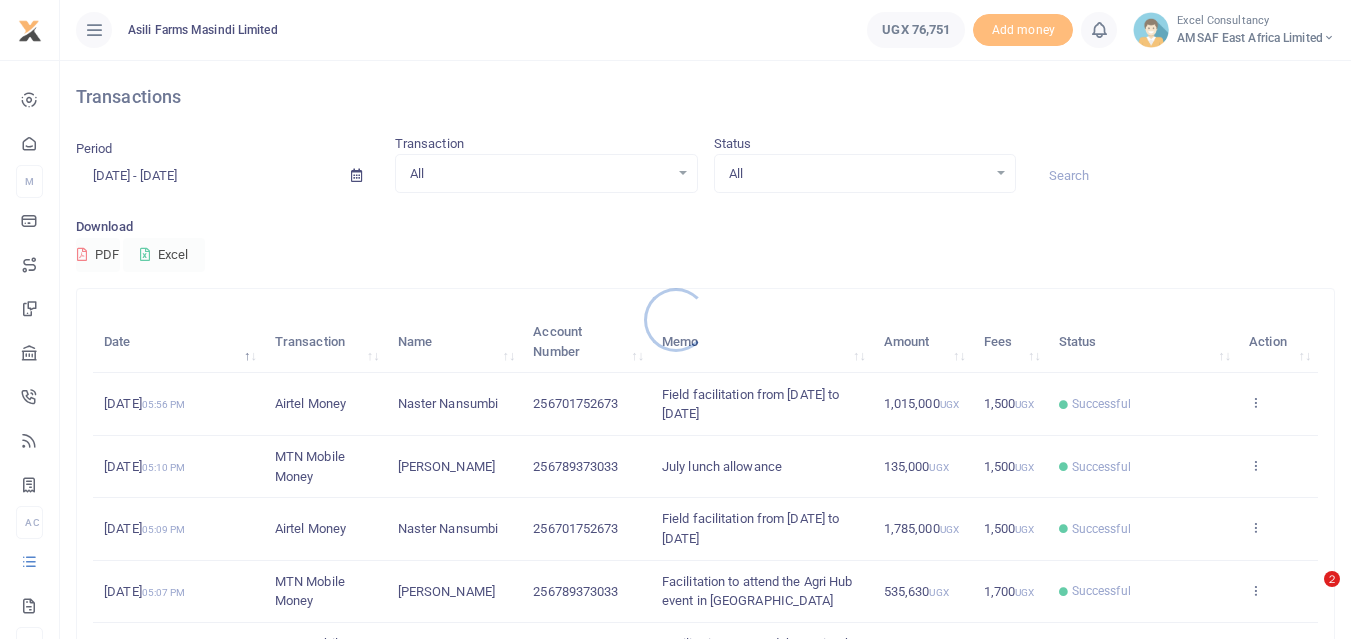 scroll, scrollTop: 276, scrollLeft: 0, axis: vertical 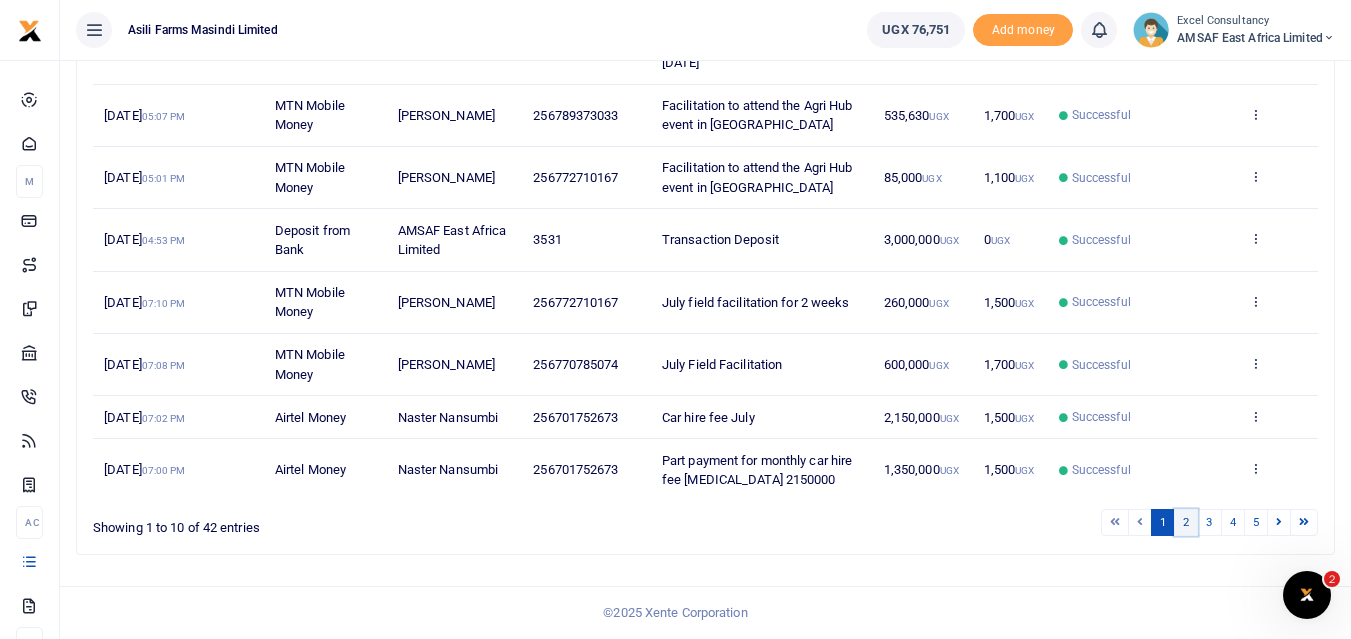 click on "2" at bounding box center (1186, 522) 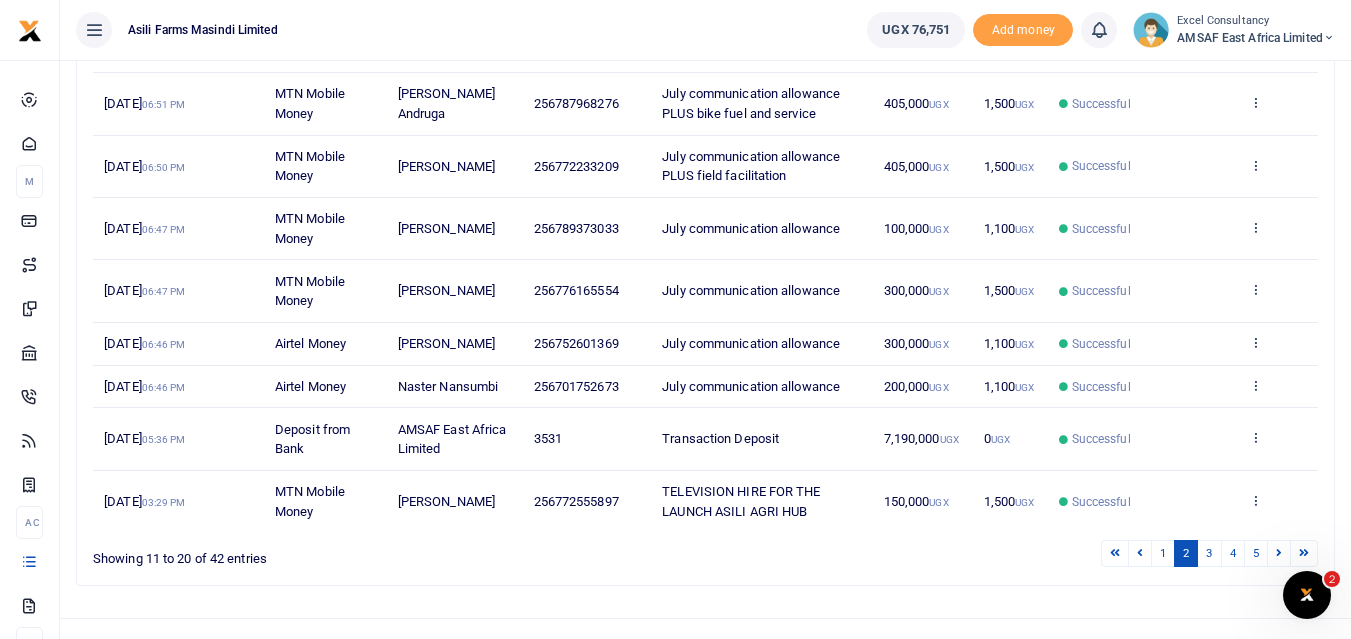 scroll, scrollTop: 456, scrollLeft: 0, axis: vertical 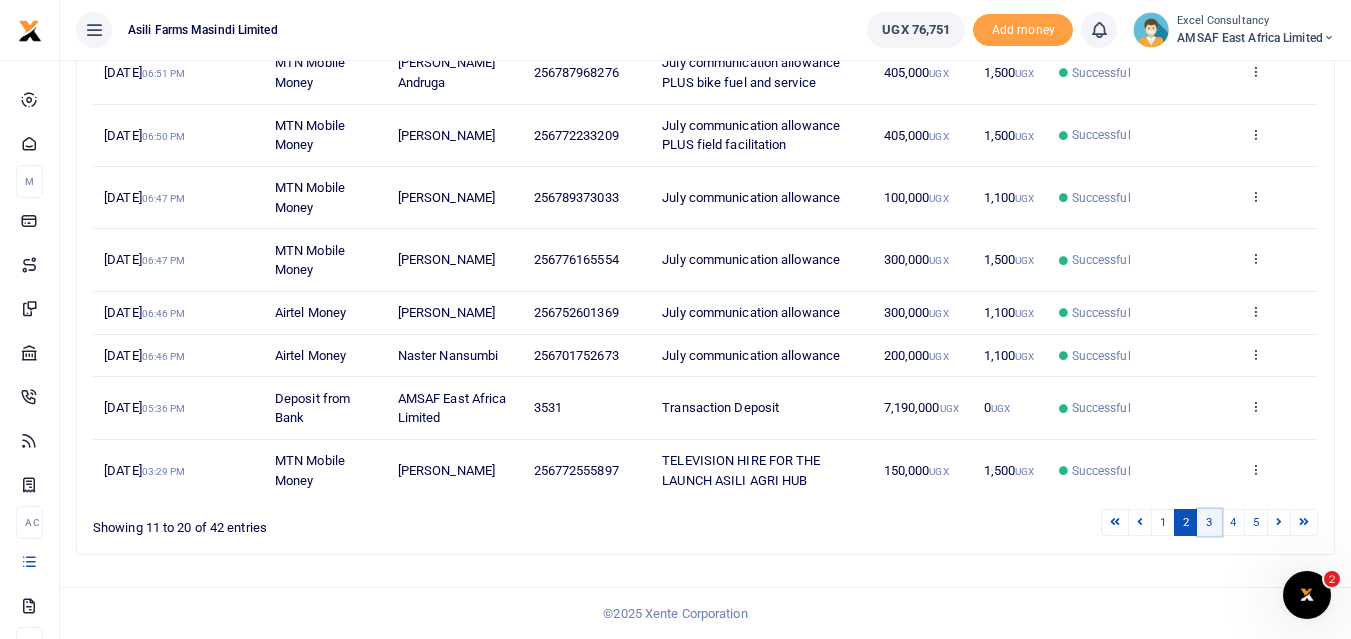 click on "3" at bounding box center [1209, 522] 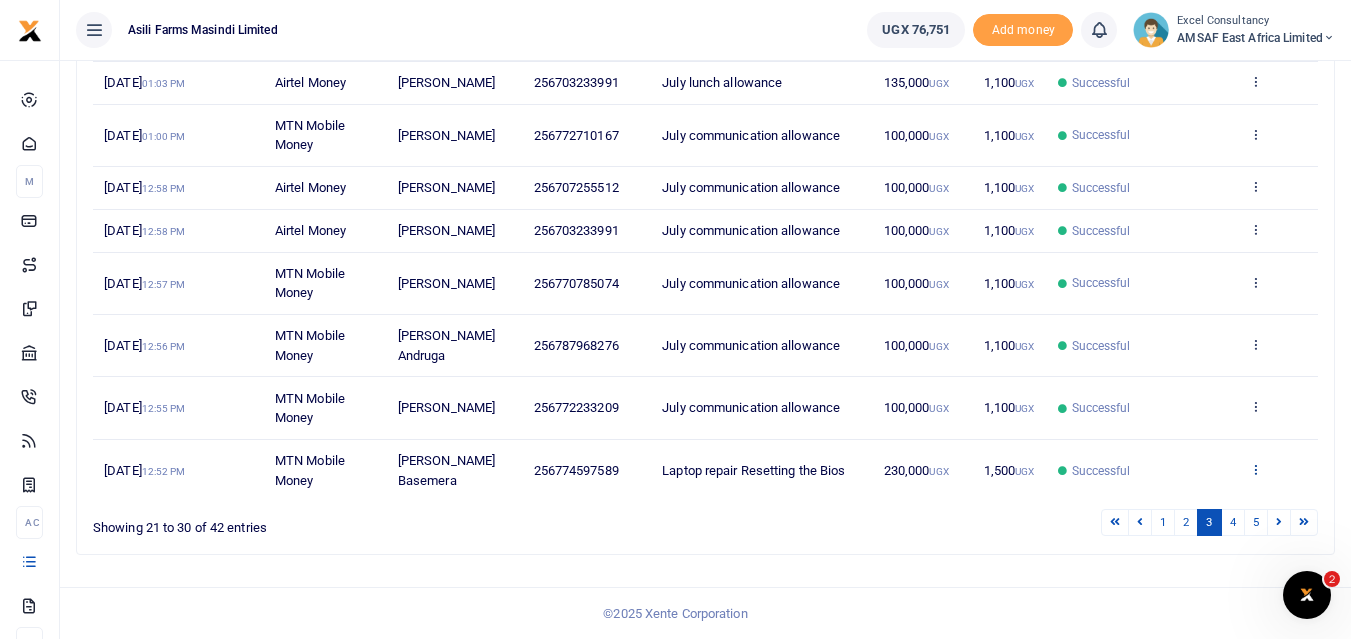 click at bounding box center (1255, 470) 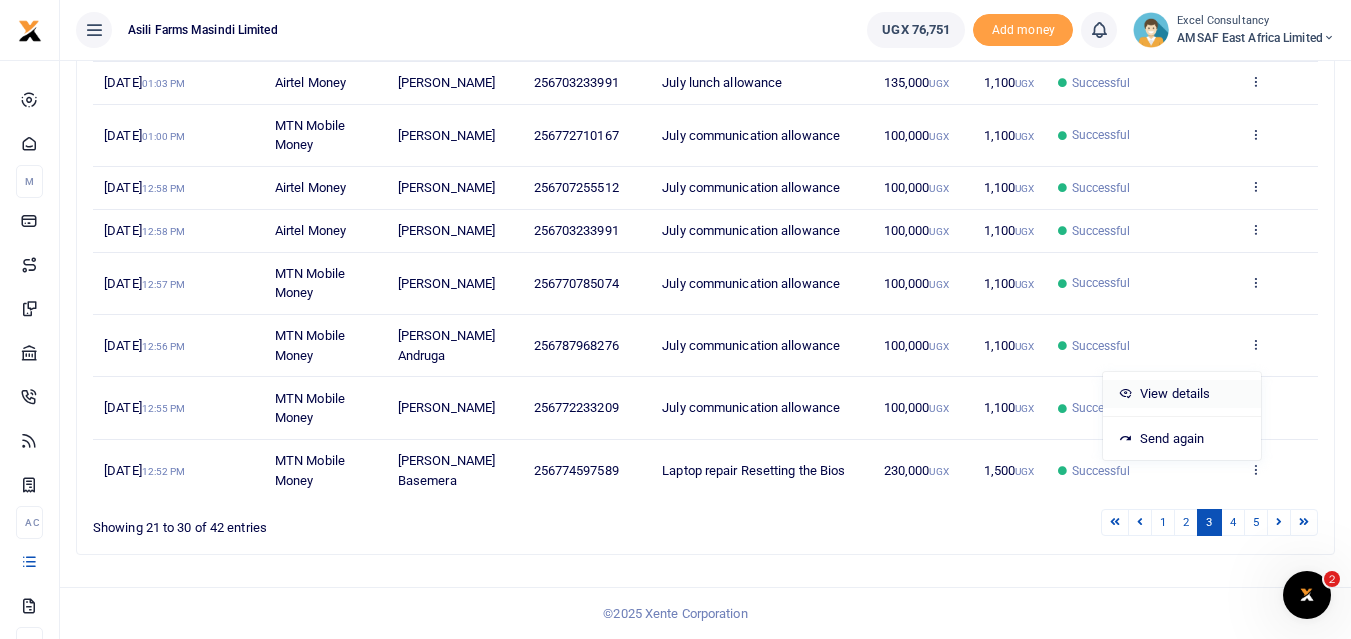 click on "View details" at bounding box center [1182, 394] 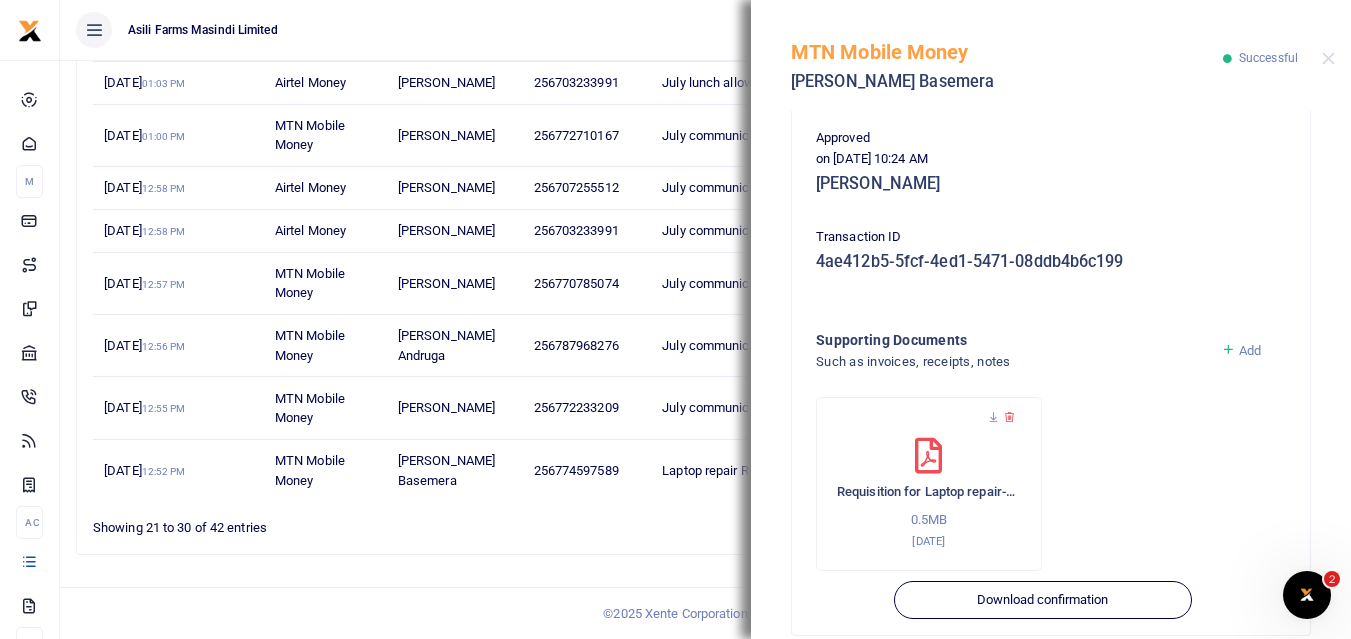 scroll, scrollTop: 510, scrollLeft: 0, axis: vertical 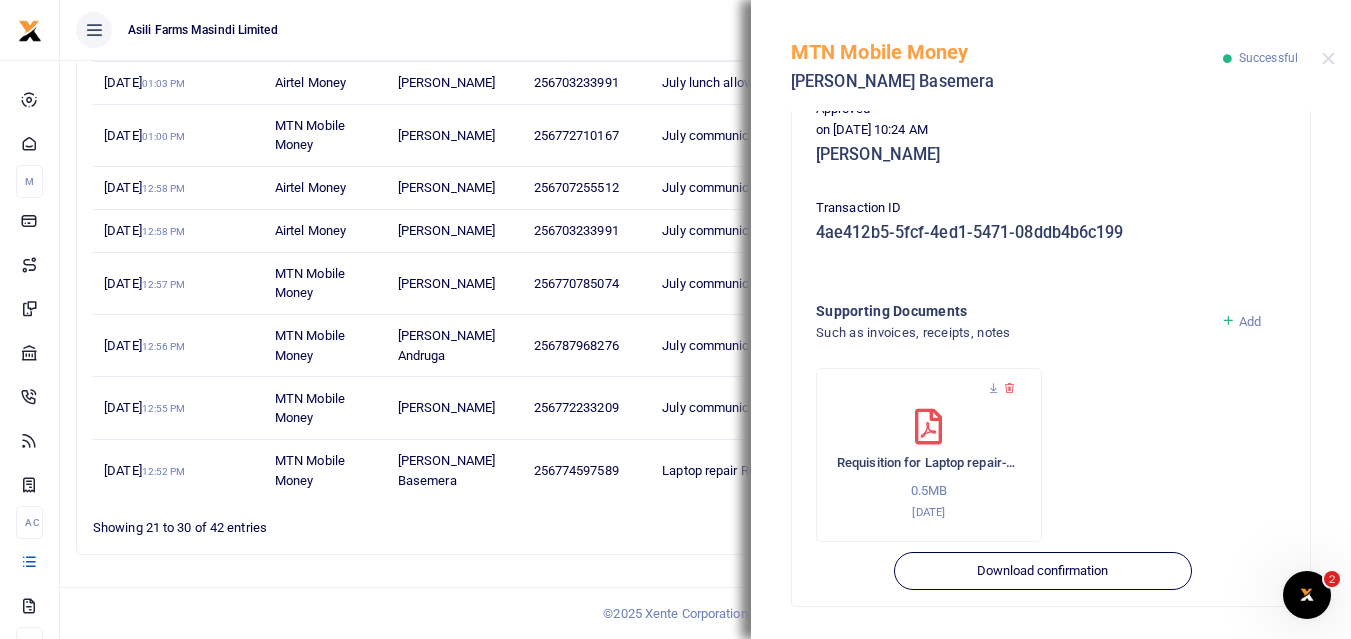 click on "256772233209" at bounding box center [586, 408] 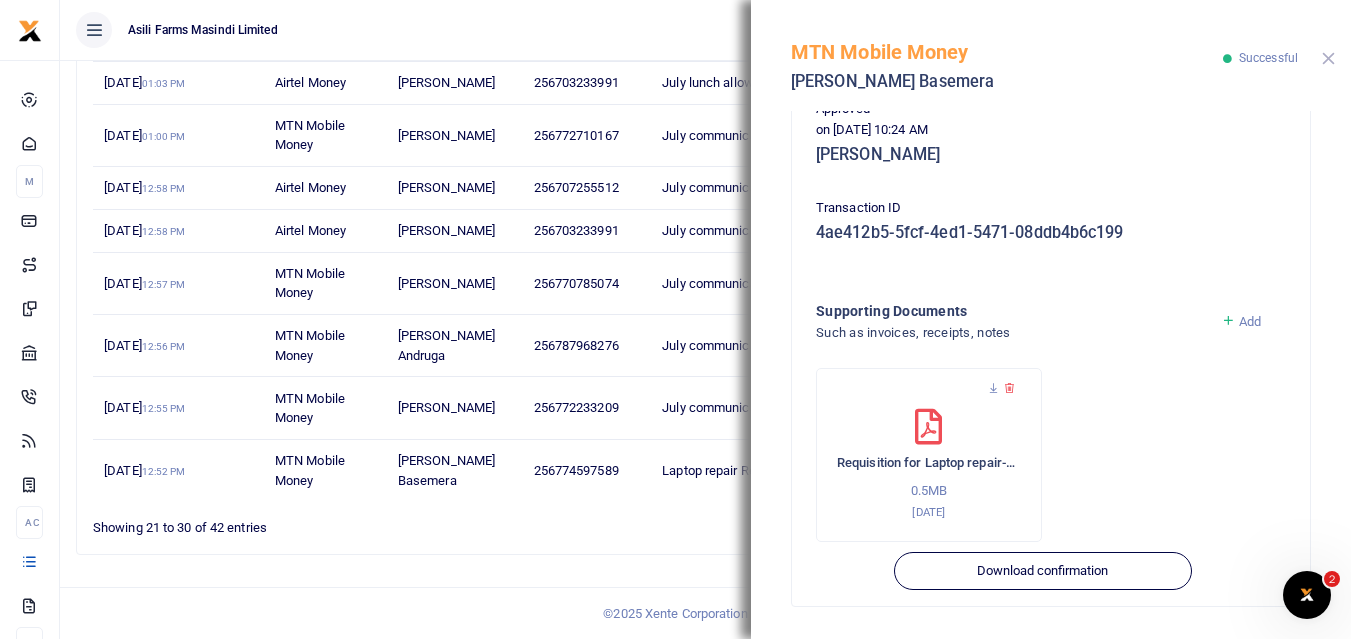 click at bounding box center (1328, 58) 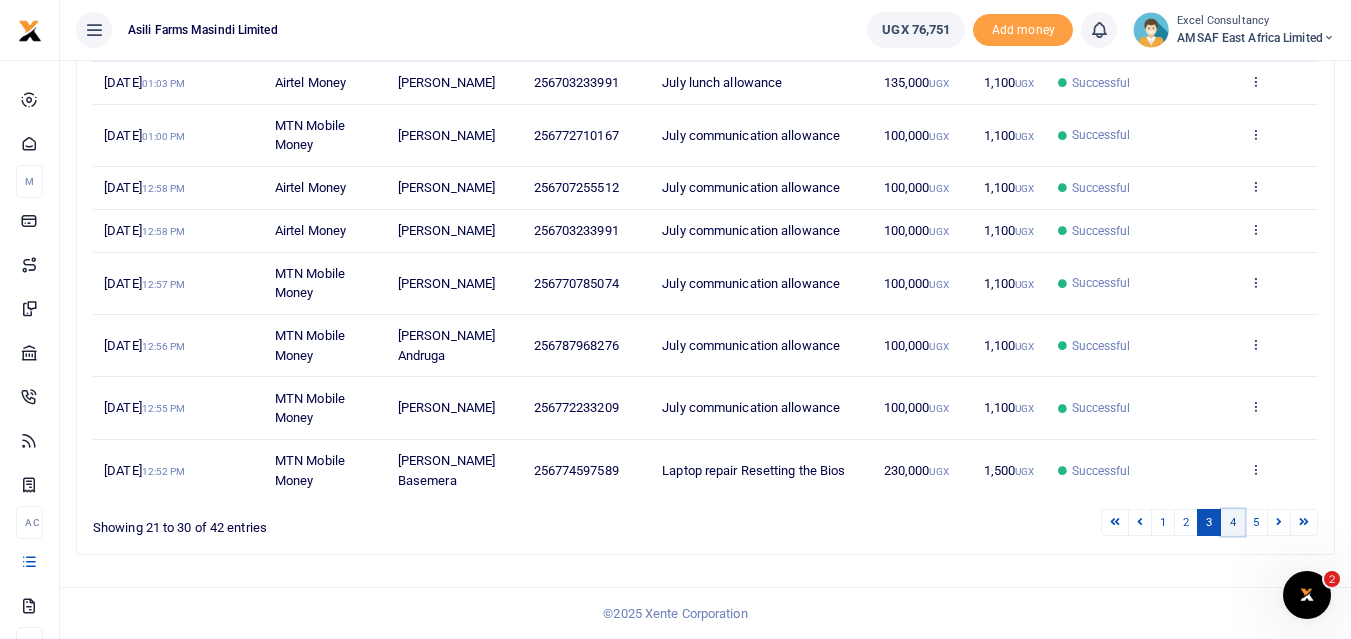 click on "4" at bounding box center [1233, 522] 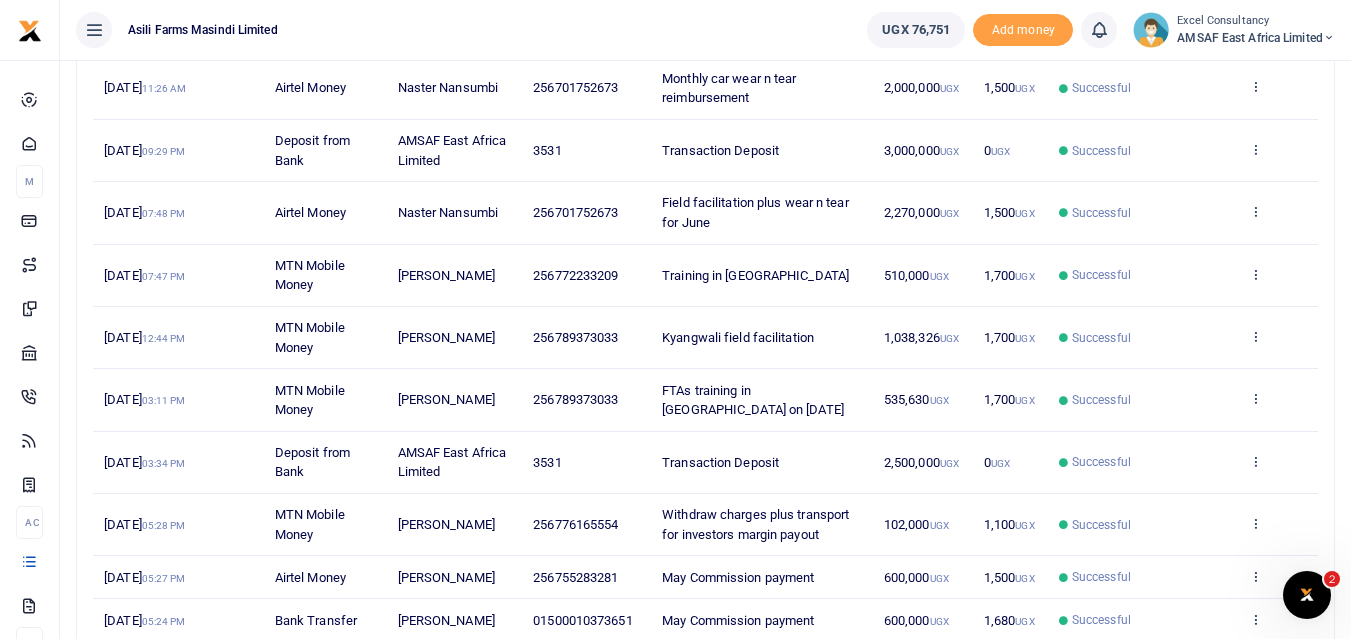 scroll, scrollTop: 476, scrollLeft: 0, axis: vertical 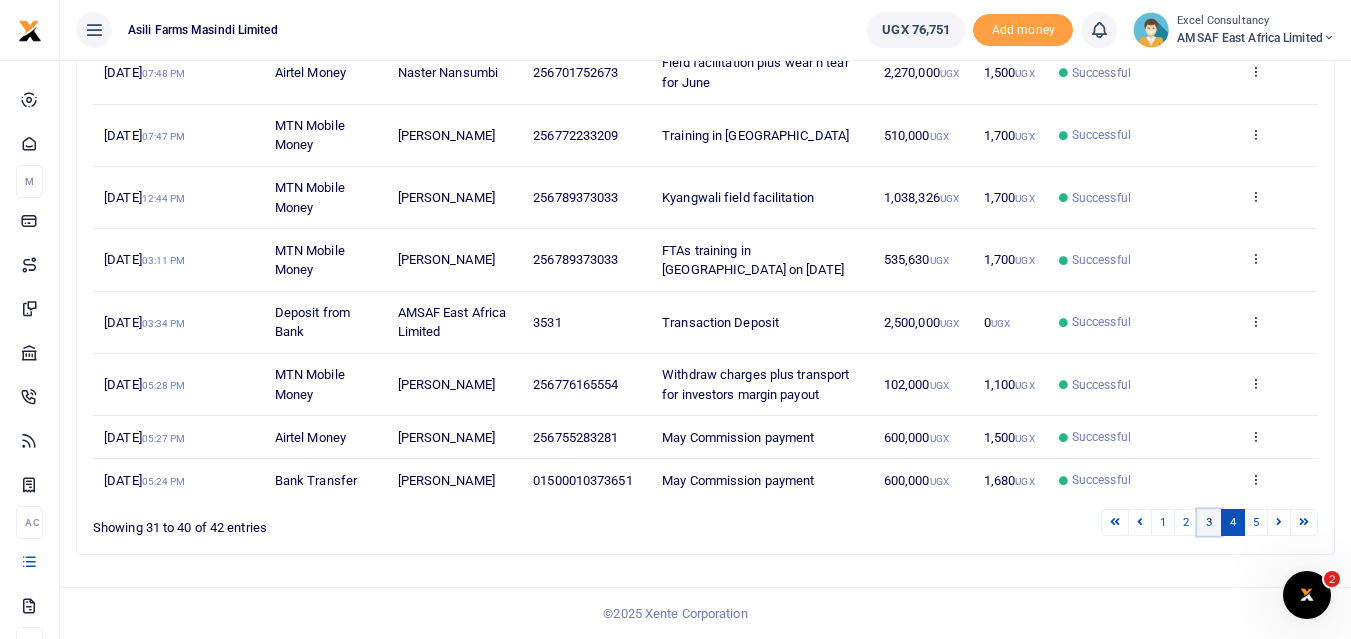 click on "3" at bounding box center (1209, 522) 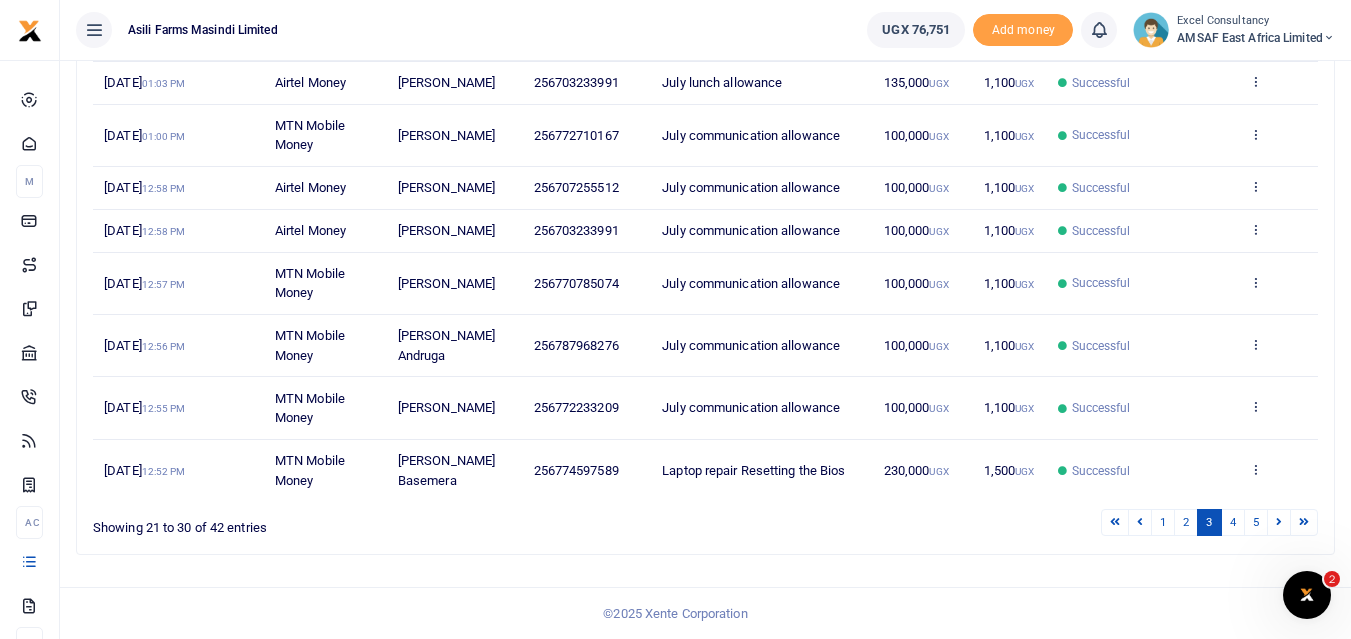 scroll, scrollTop: 456, scrollLeft: 0, axis: vertical 